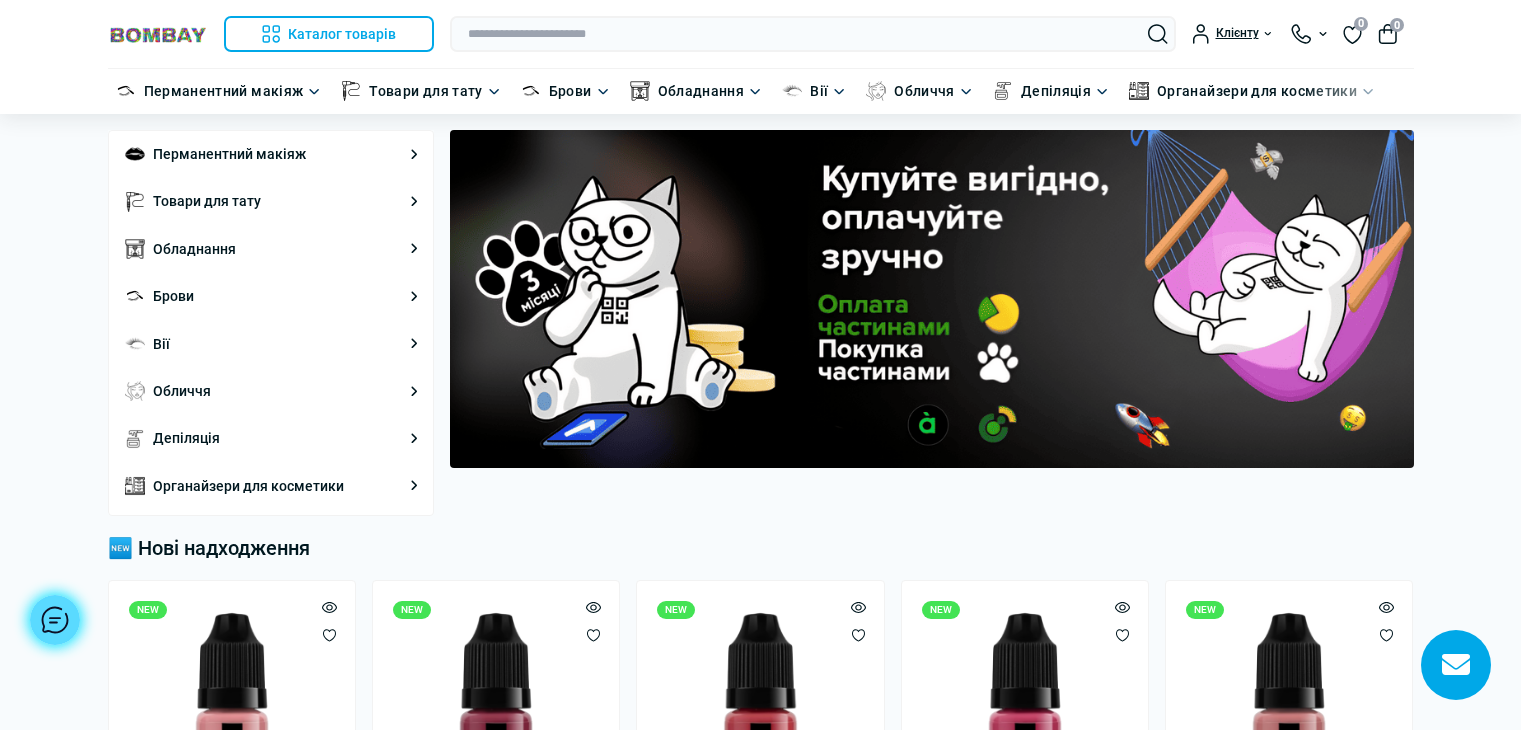 scroll, scrollTop: 0, scrollLeft: 0, axis: both 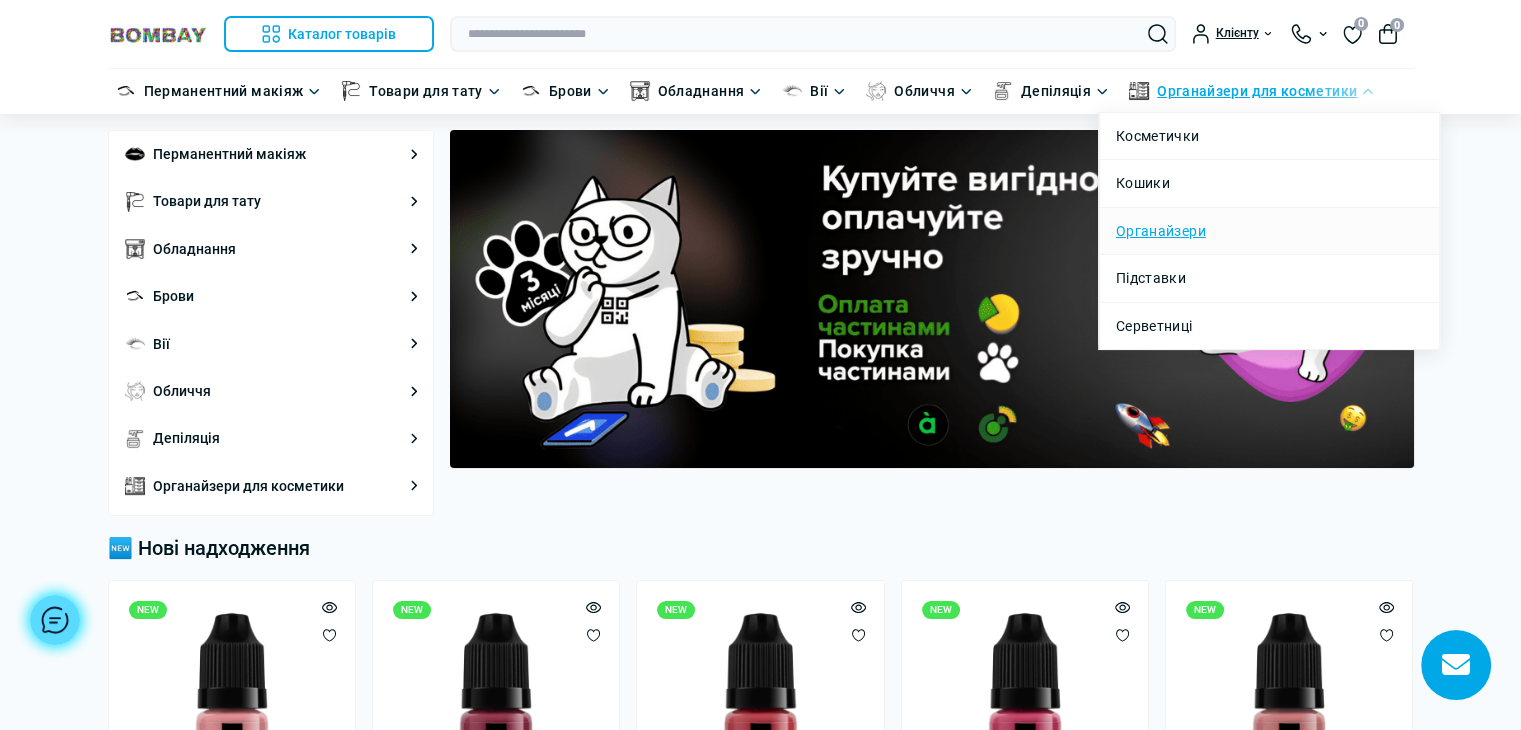 click on "Органайзери" at bounding box center [1161, 231] 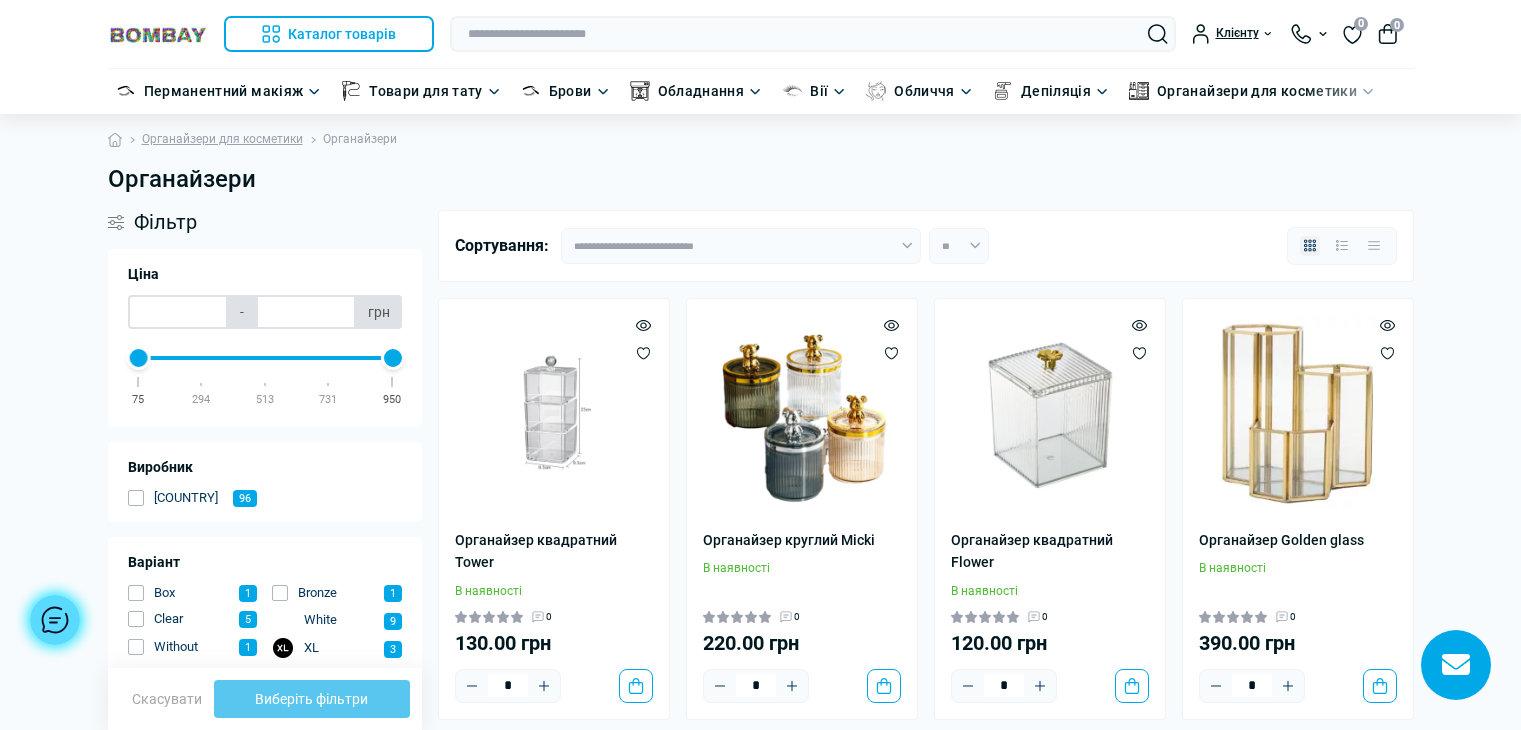 scroll, scrollTop: 0, scrollLeft: 0, axis: both 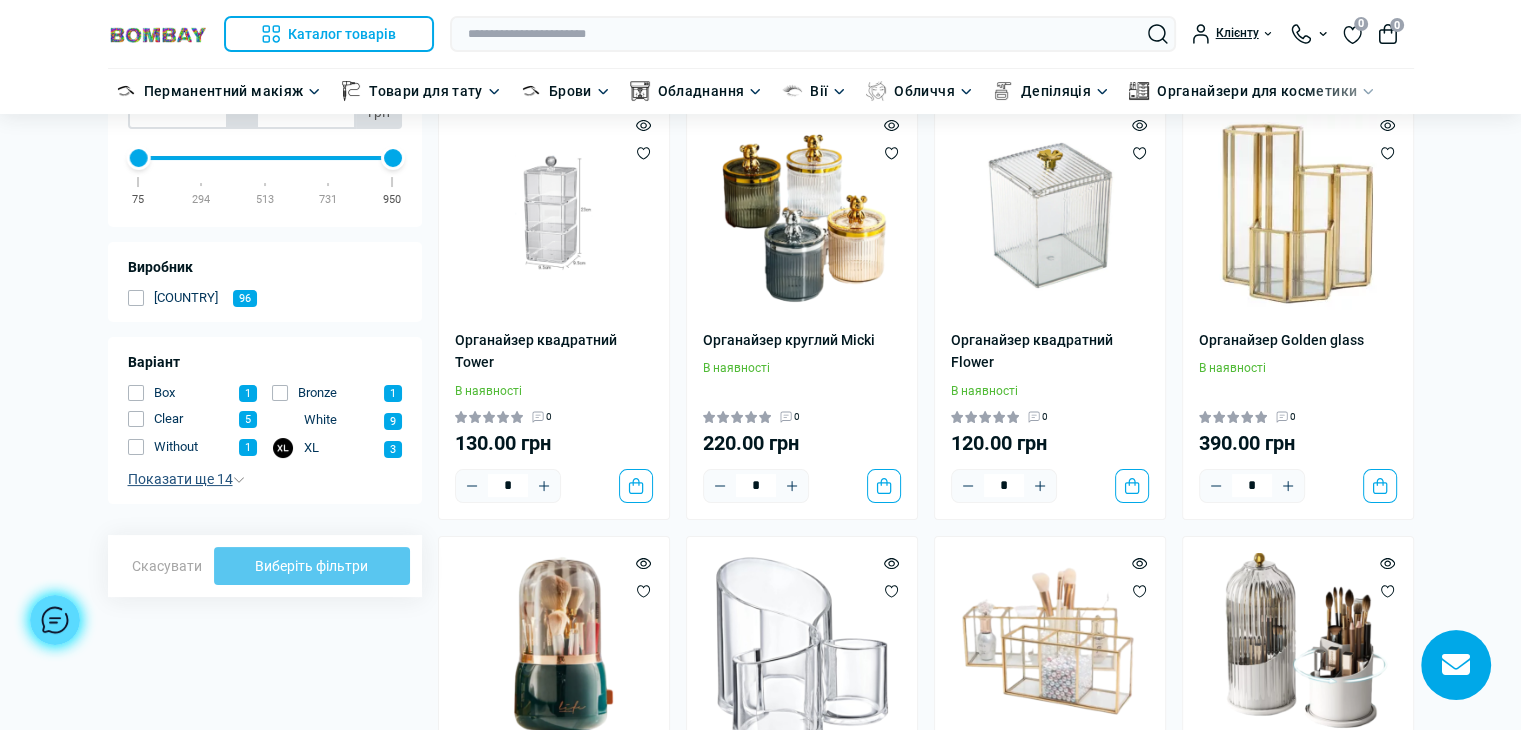 click on "Показати ще 14" at bounding box center [186, 479] 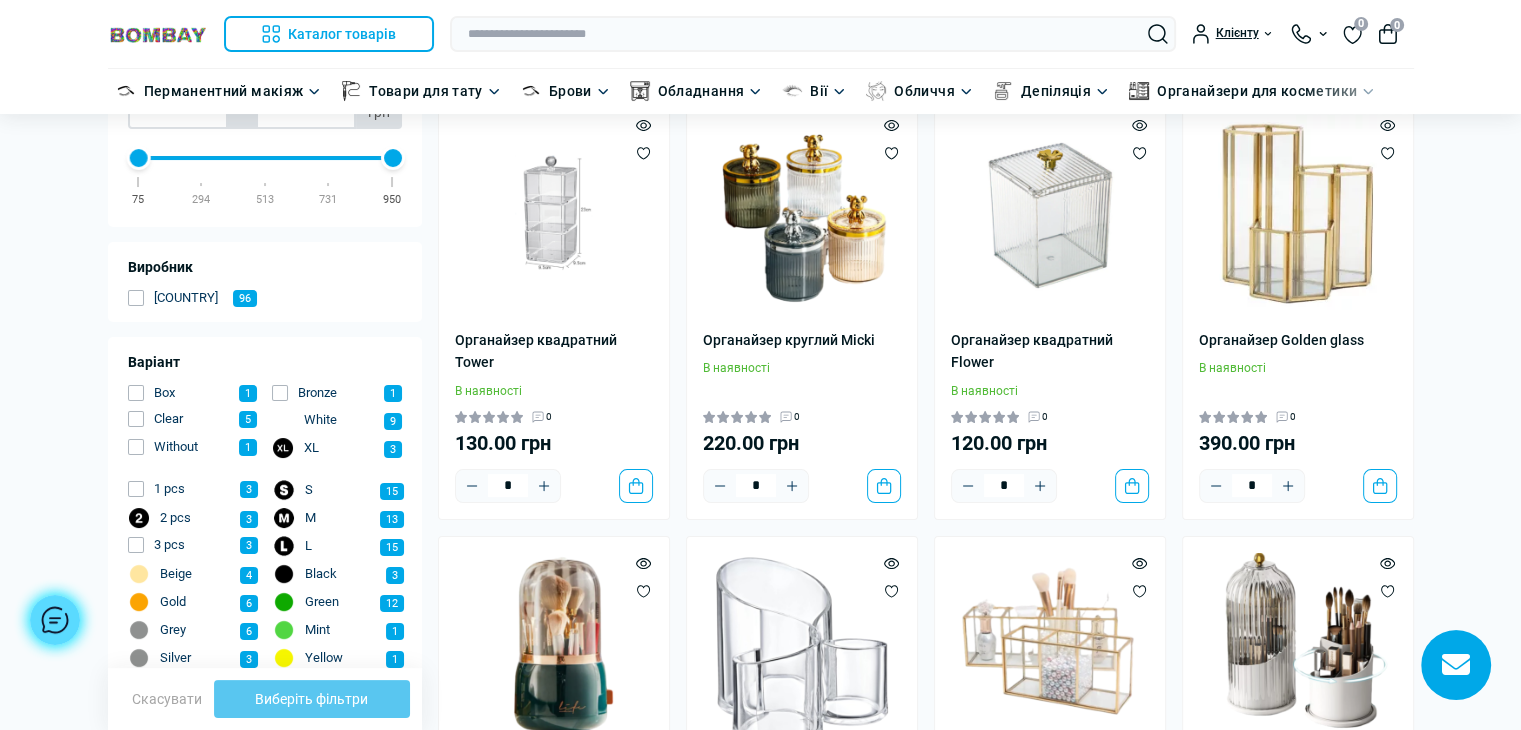 scroll, scrollTop: 500, scrollLeft: 0, axis: vertical 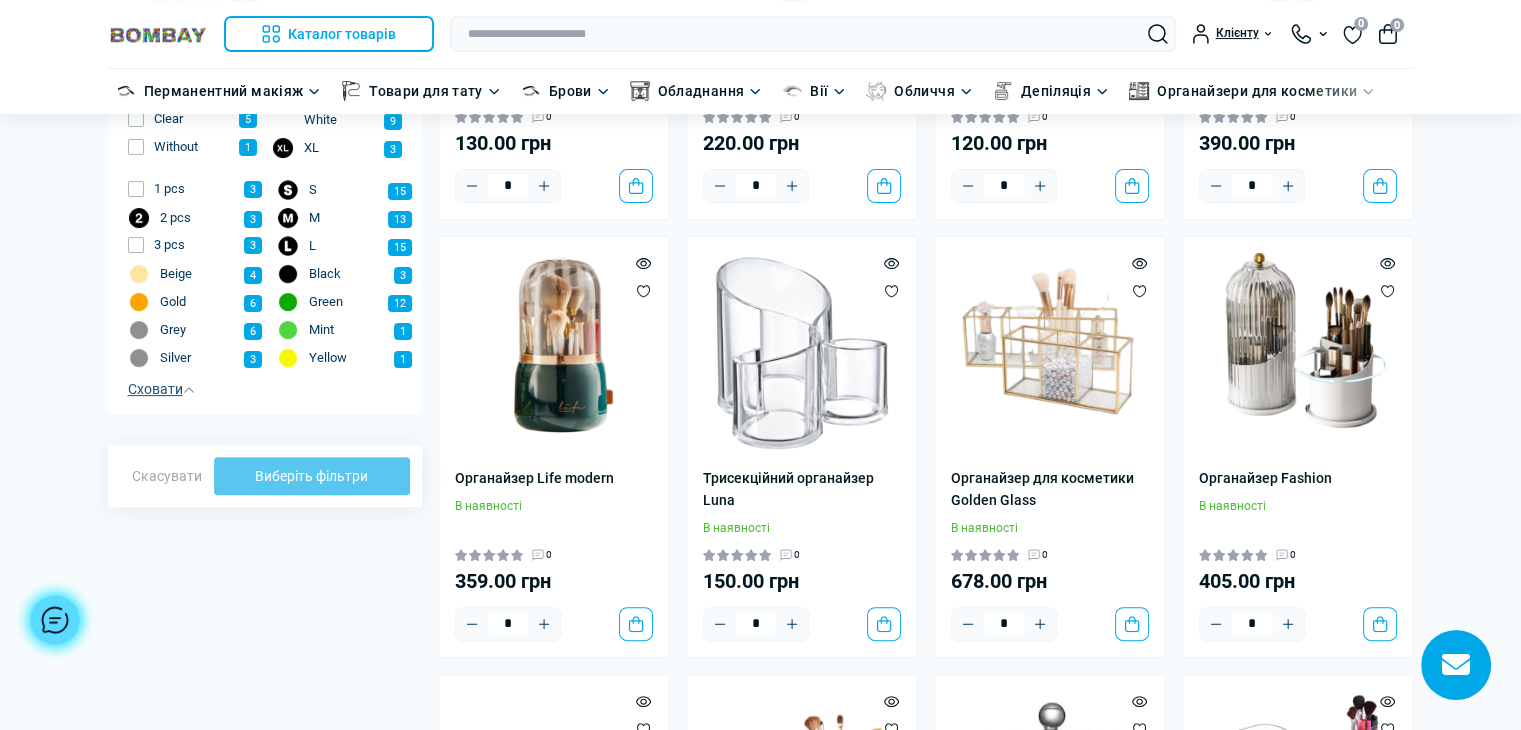 click at bounding box center (139, 302) 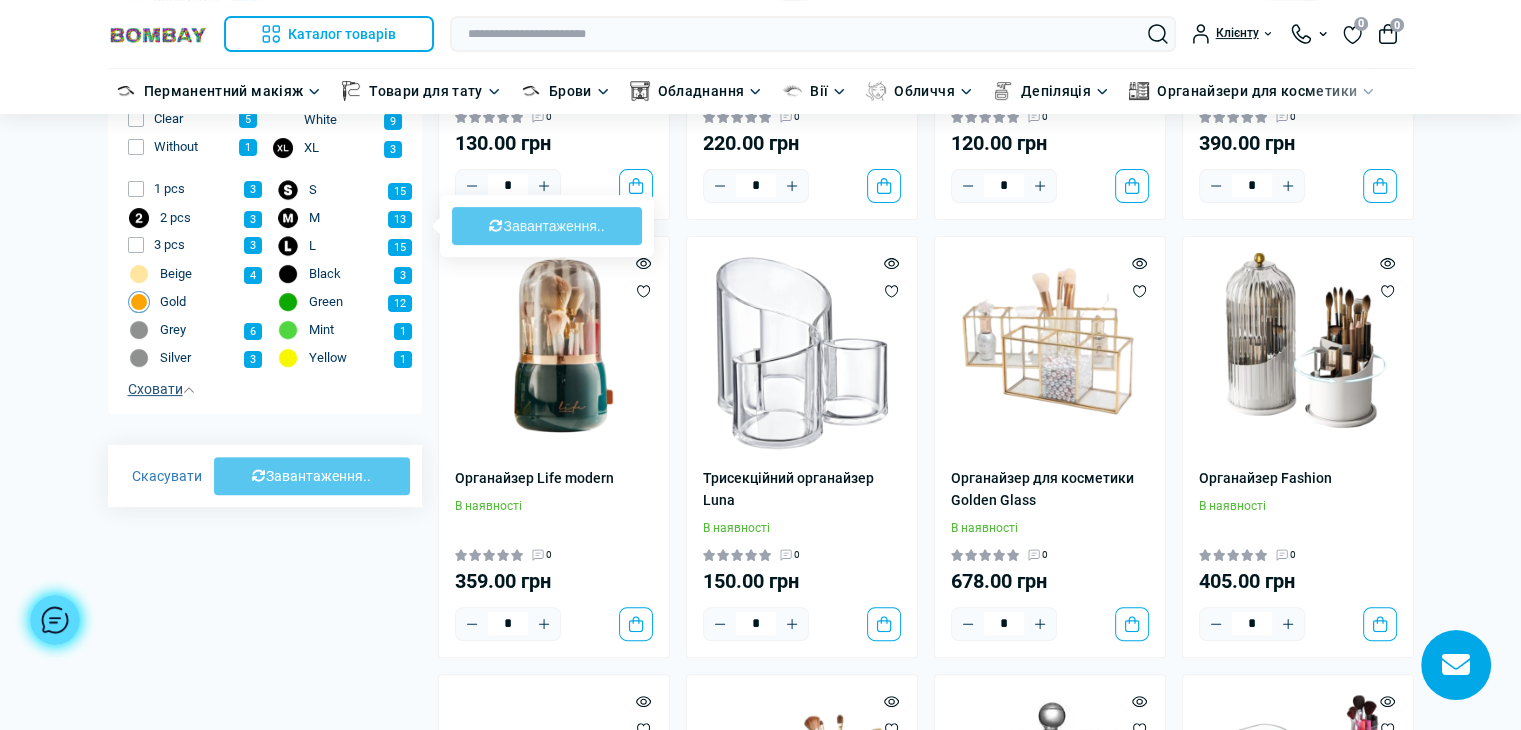type on "***" 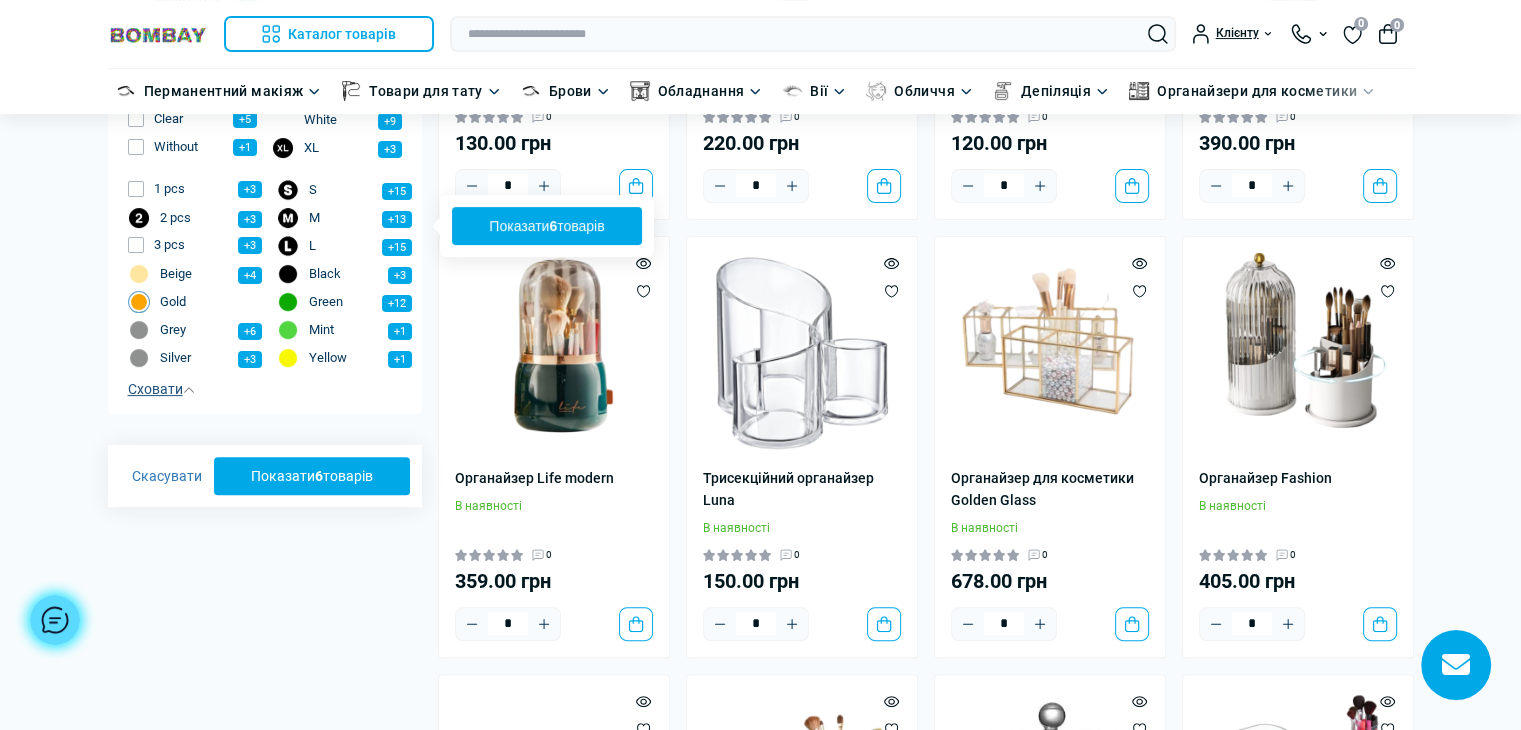 click at bounding box center [139, 358] 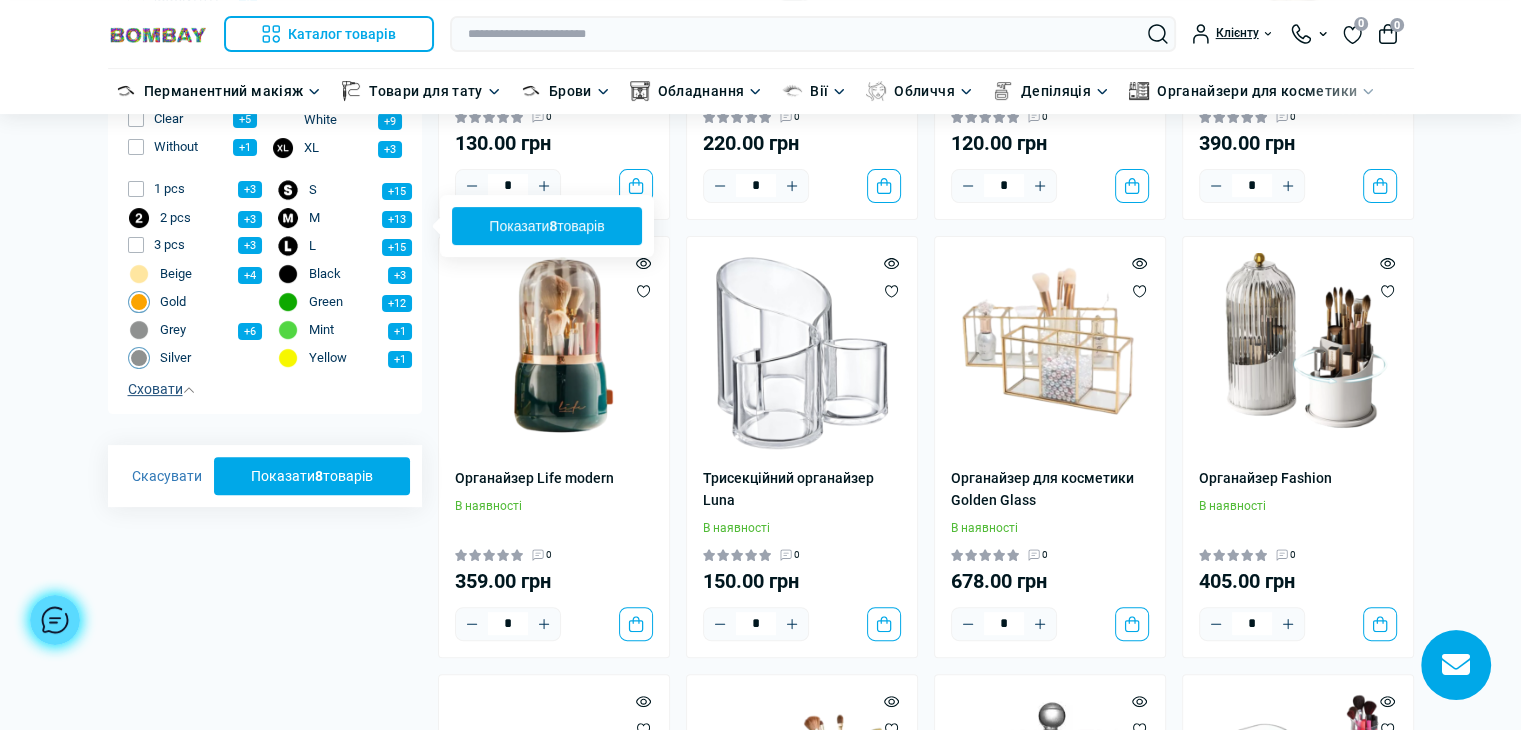 click at bounding box center [139, 330] 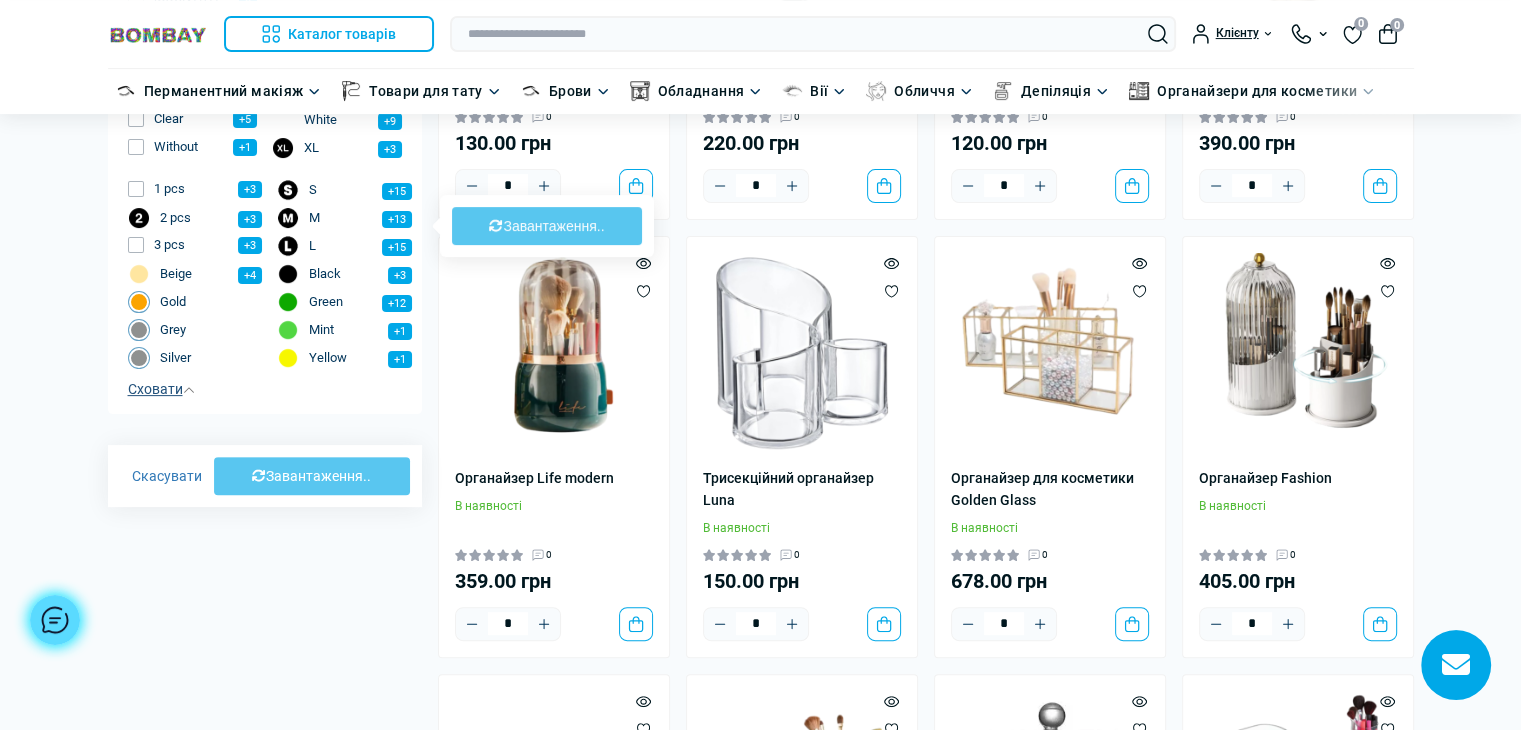 type on "***" 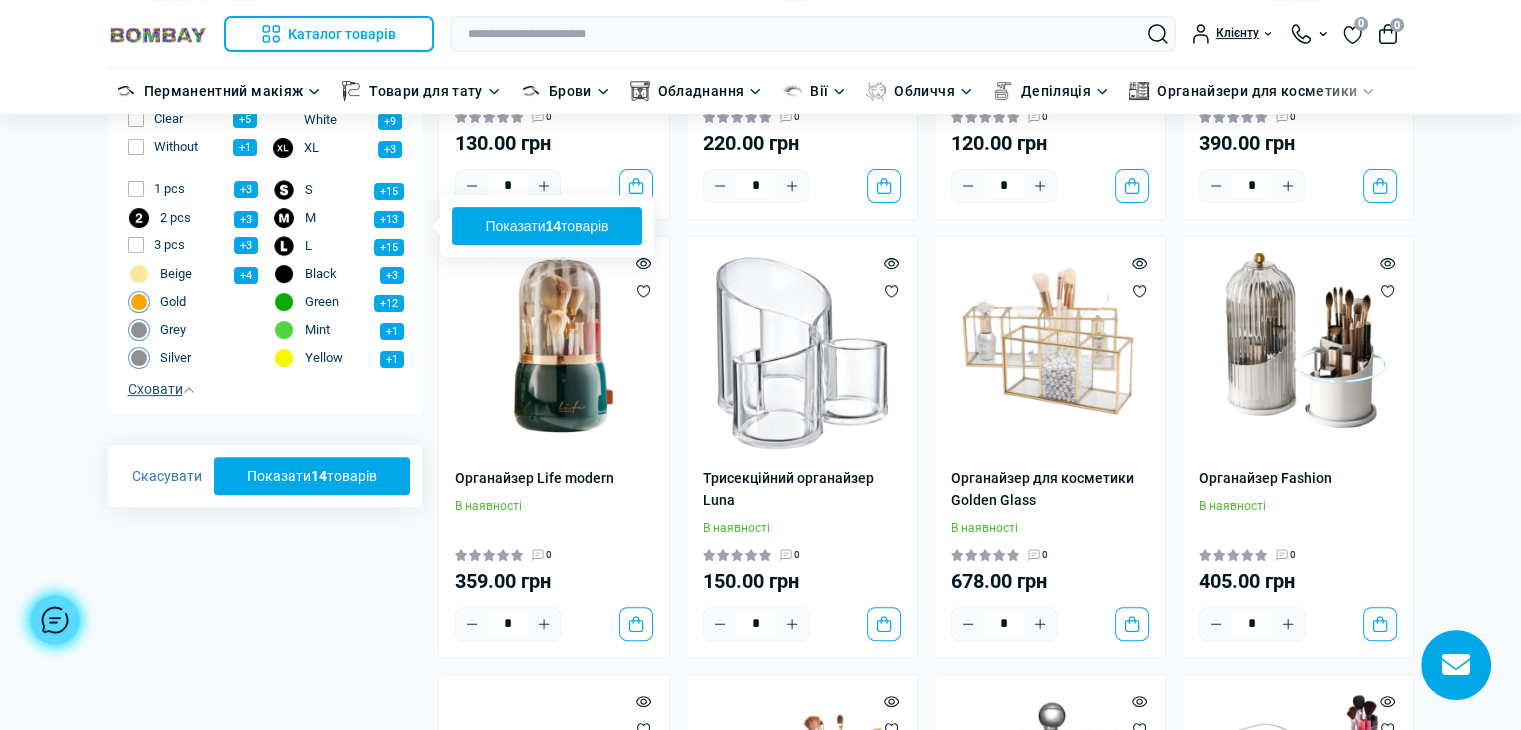 click on "Показати  14  товарів" at bounding box center (312, 476) 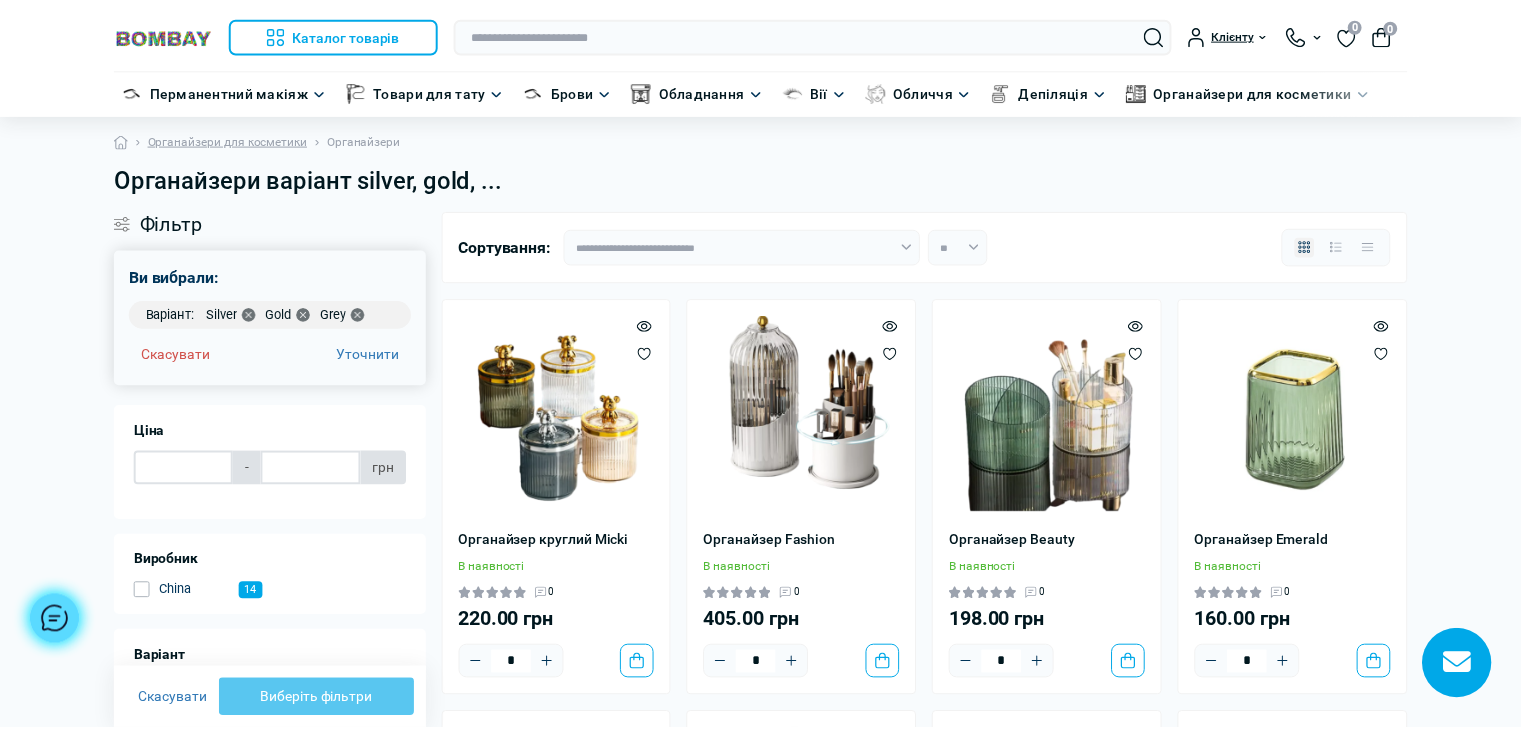 scroll, scrollTop: 600, scrollLeft: 0, axis: vertical 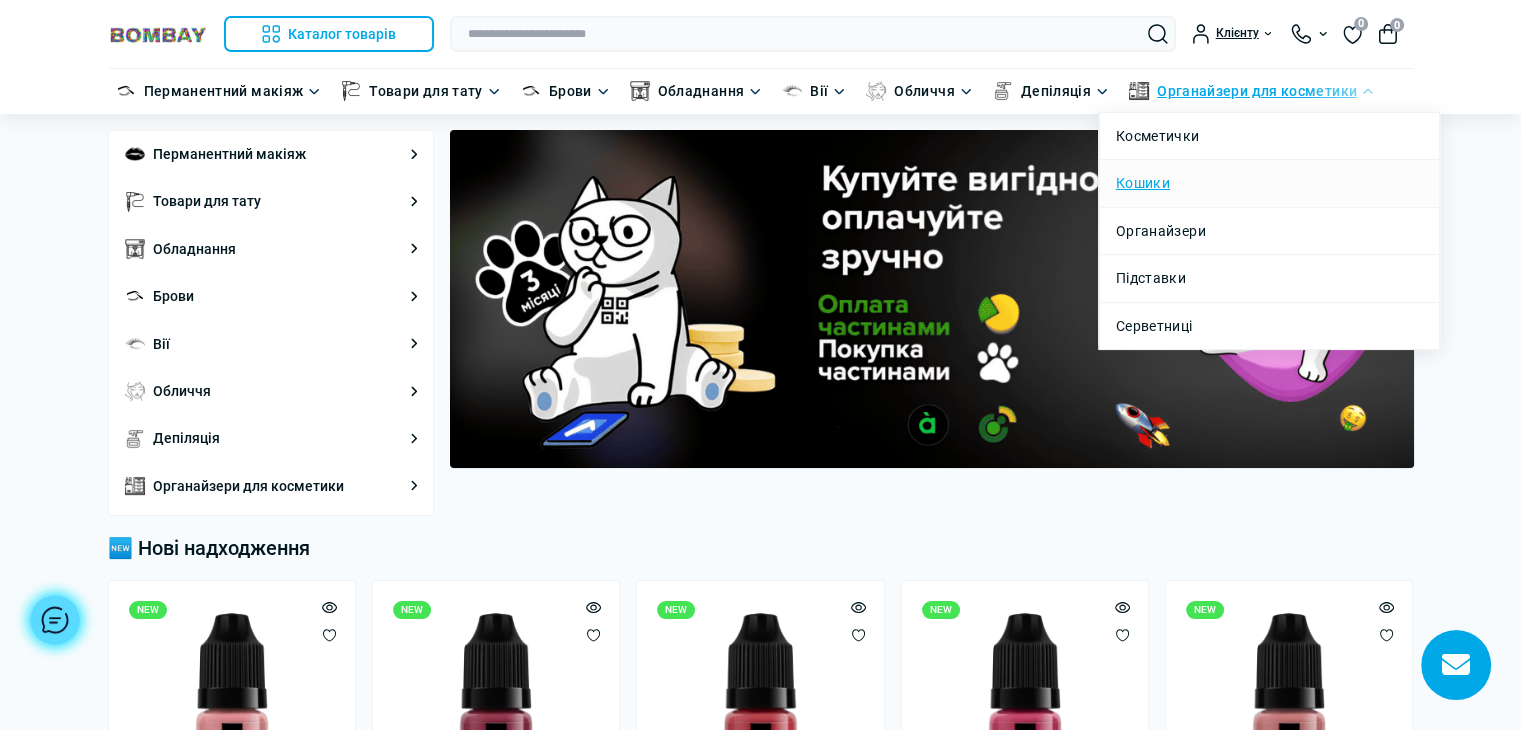 click on "Кошики" at bounding box center [1143, 183] 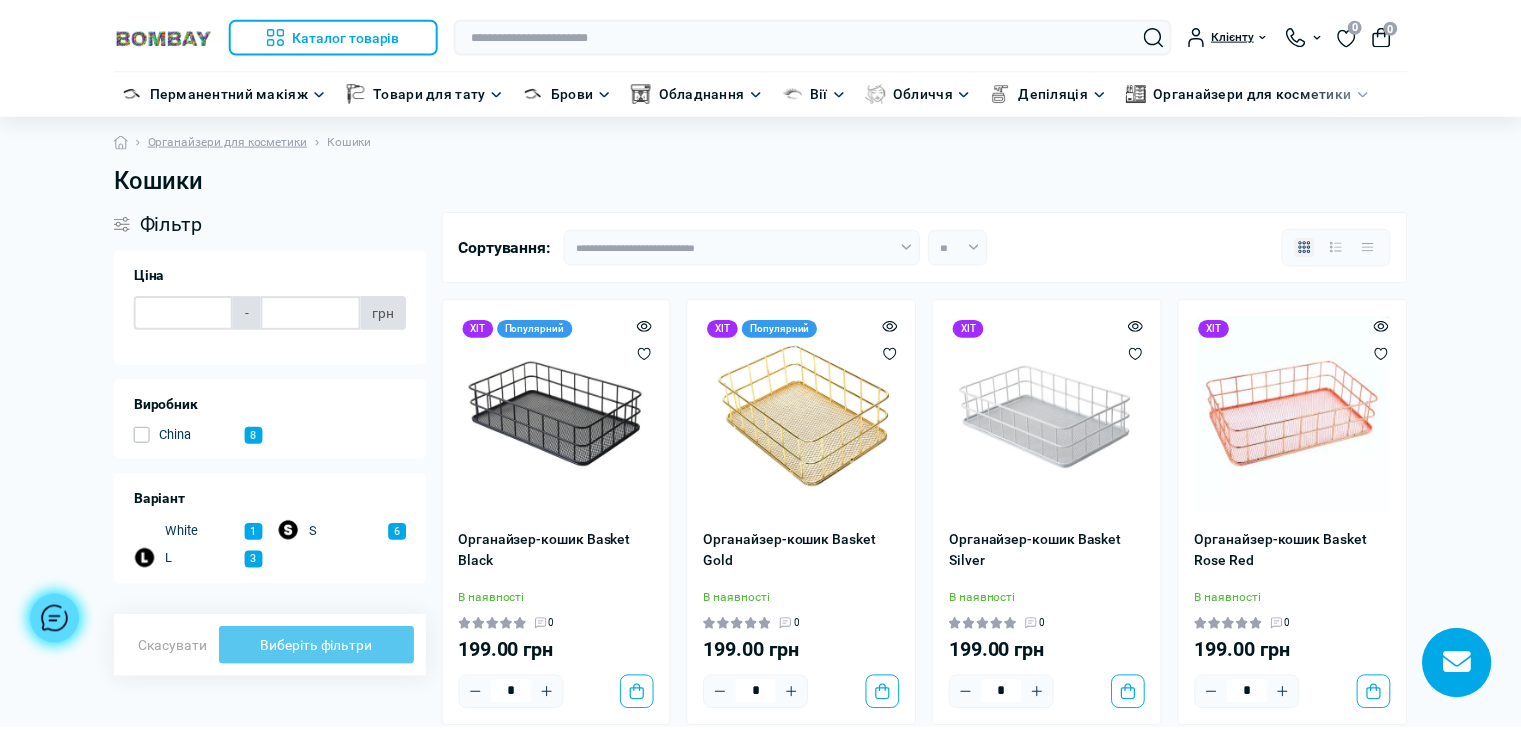 scroll, scrollTop: 0, scrollLeft: 0, axis: both 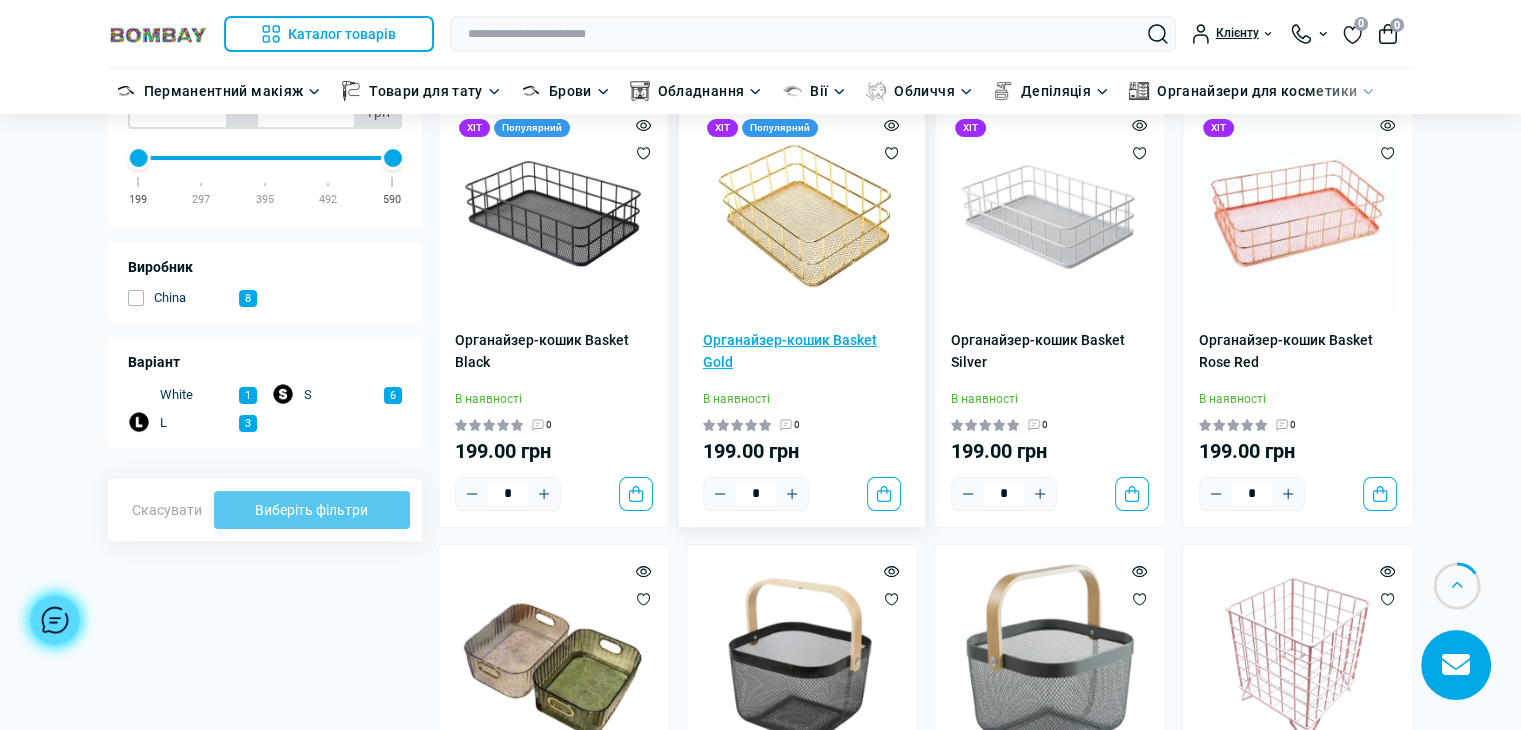 click on "Органайзер-кошик Basket Gold" at bounding box center (802, 351) 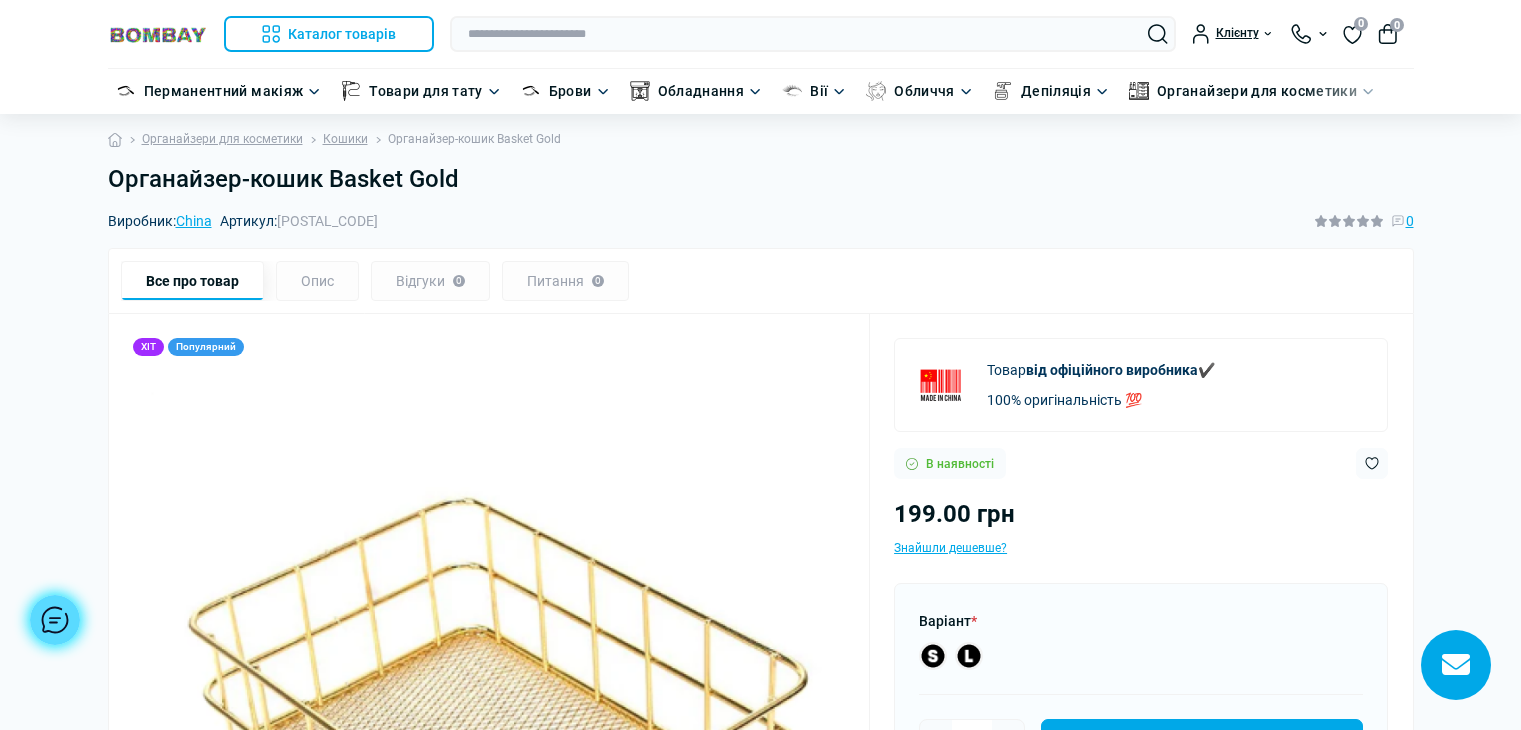 scroll, scrollTop: 0, scrollLeft: 0, axis: both 